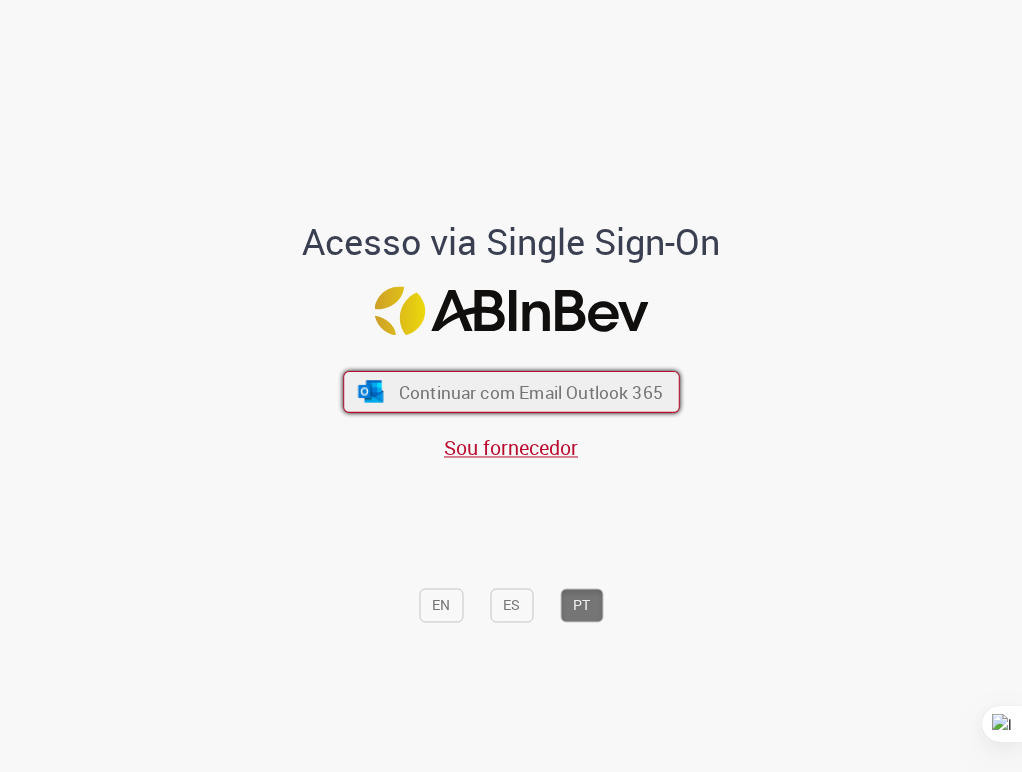 scroll, scrollTop: 0, scrollLeft: 0, axis: both 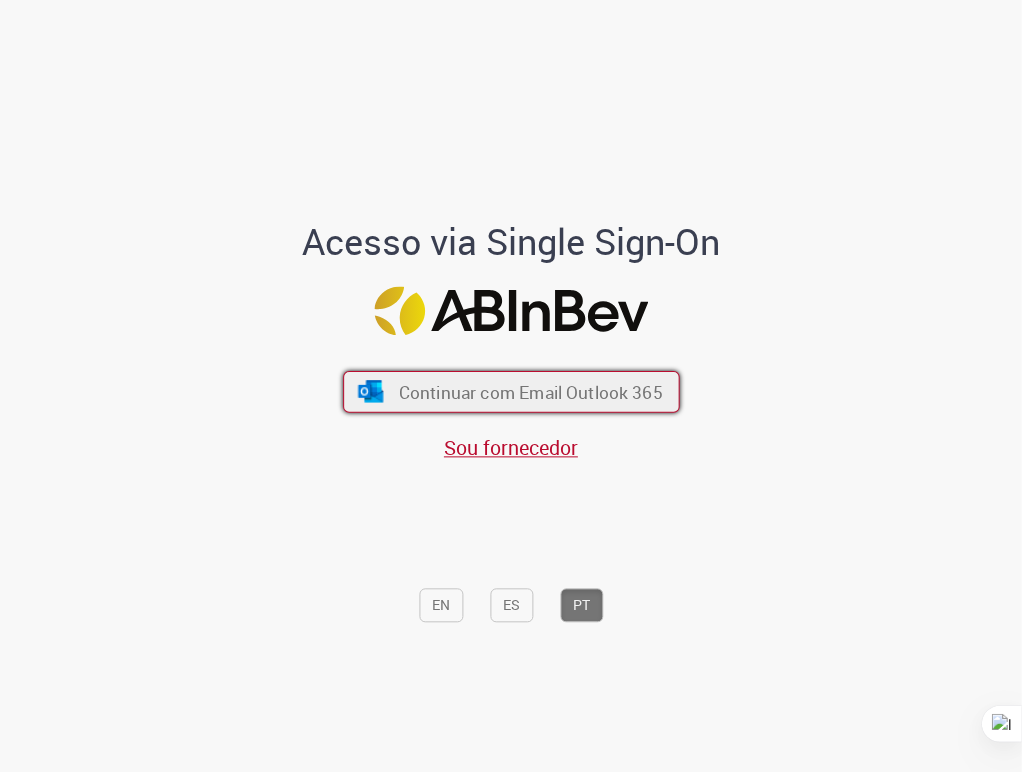 click on "Continuar com Email Outlook 365" at bounding box center (530, 392) 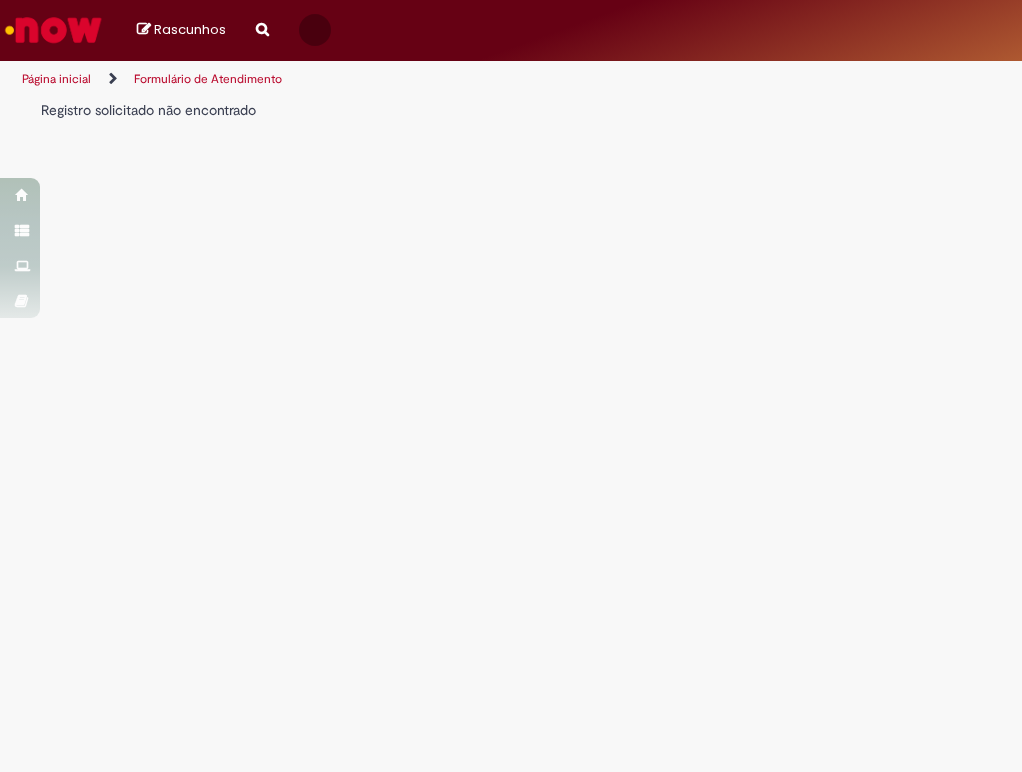 scroll, scrollTop: 0, scrollLeft: 0, axis: both 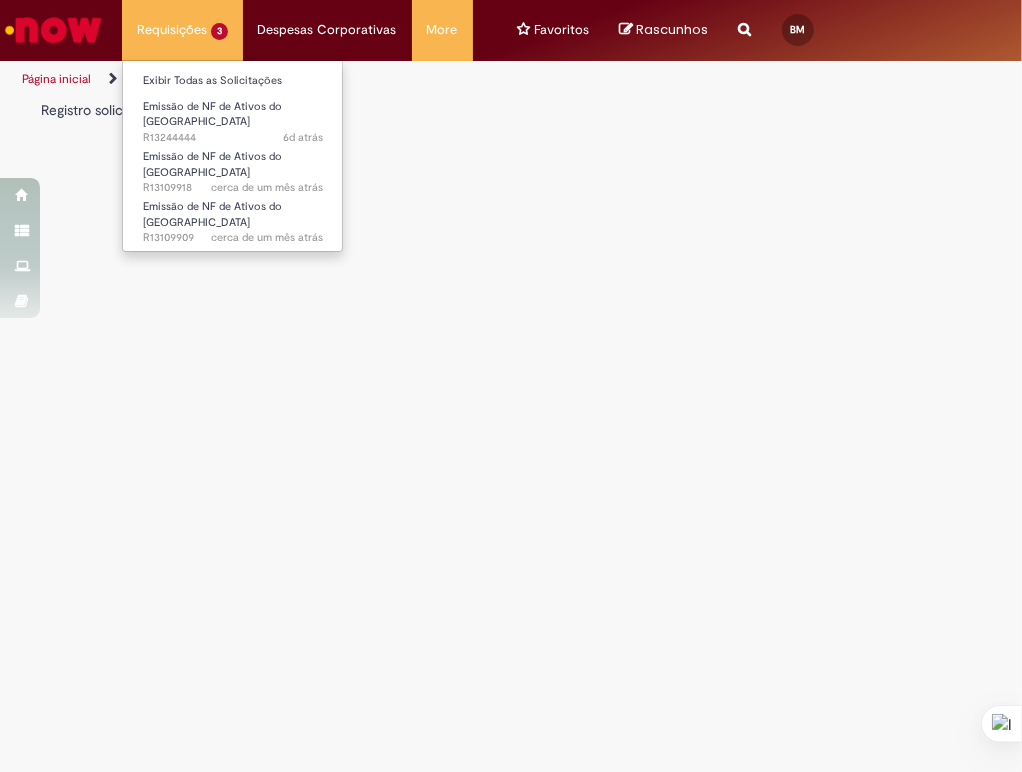 click on "Requisições   3
Exibir Todas as Solicitações
Emissão de NF de Ativos do ASVD
6d atrás 6 dias atrás  R13244444
Emissão de NF de Ativos do ASVD
cerca de um mês atrás cerca de um mês atrás  R13109918
Emissão de NF de Ativos do ASVD
cerca de um mês atrás cerca de um mês atrás  R13109909" at bounding box center (182, 30) 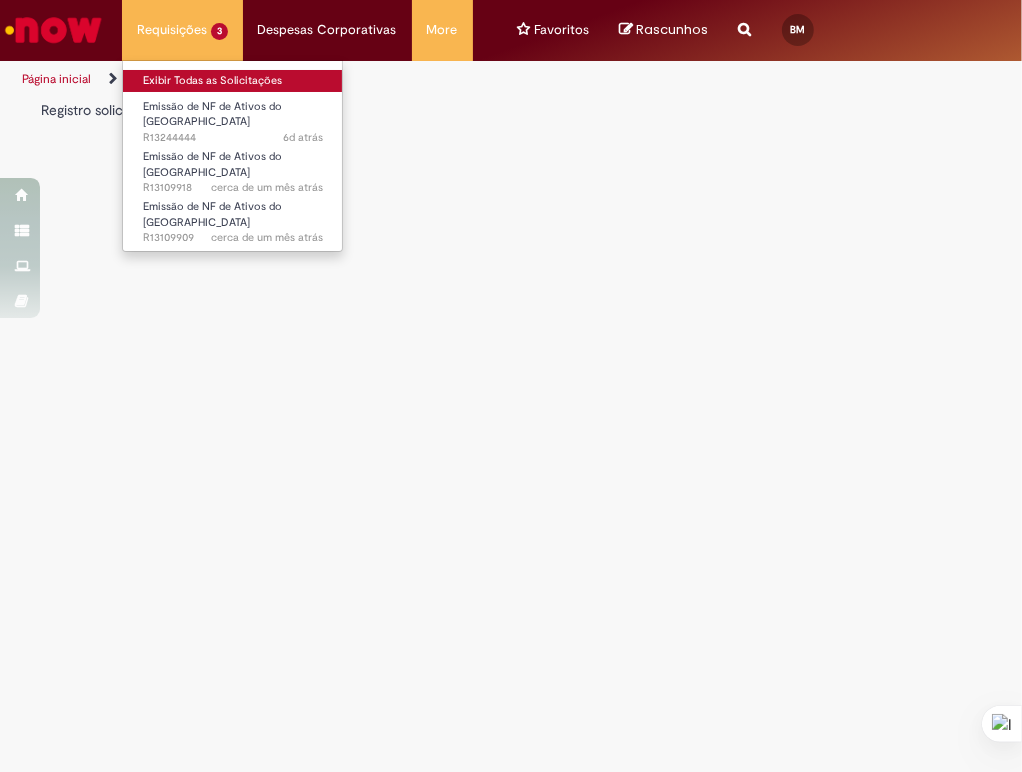 click on "Exibir Todas as Solicitações" at bounding box center (233, 81) 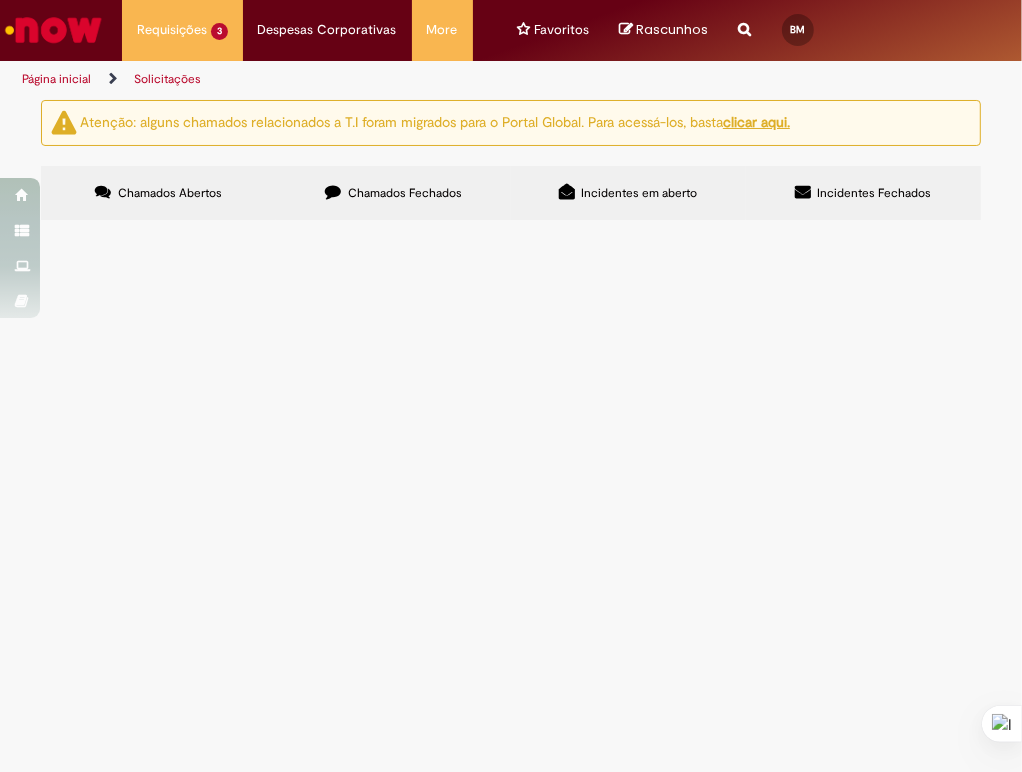 click on "Chamados Fechados" at bounding box center [393, 193] 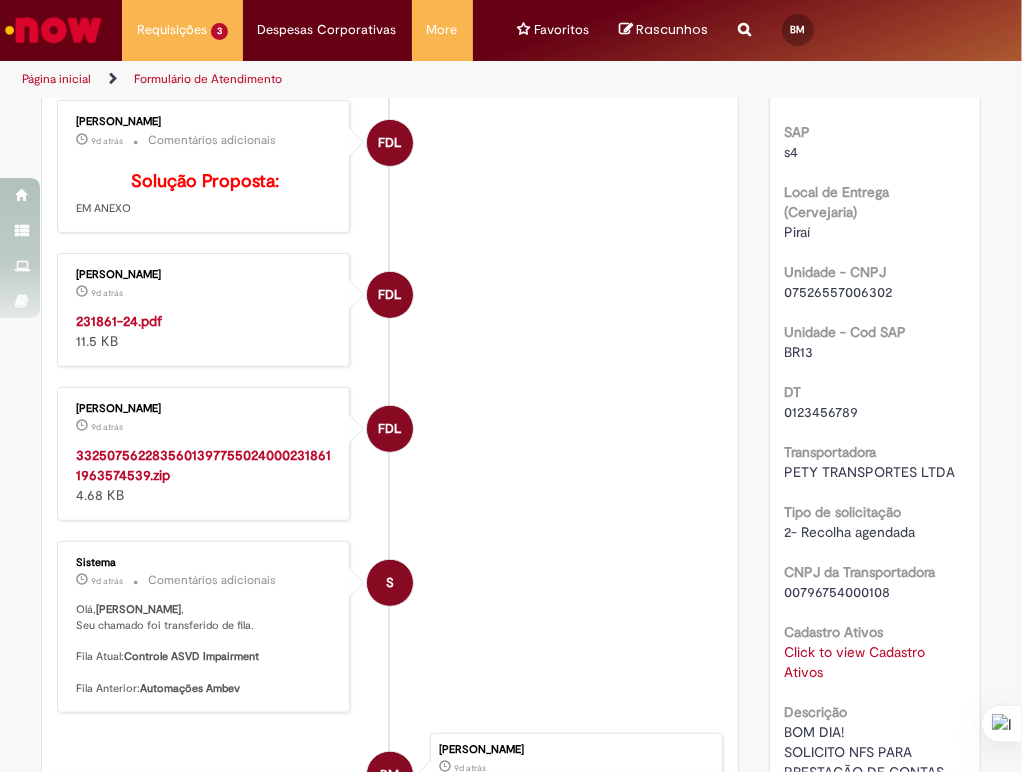 scroll, scrollTop: 336, scrollLeft: 0, axis: vertical 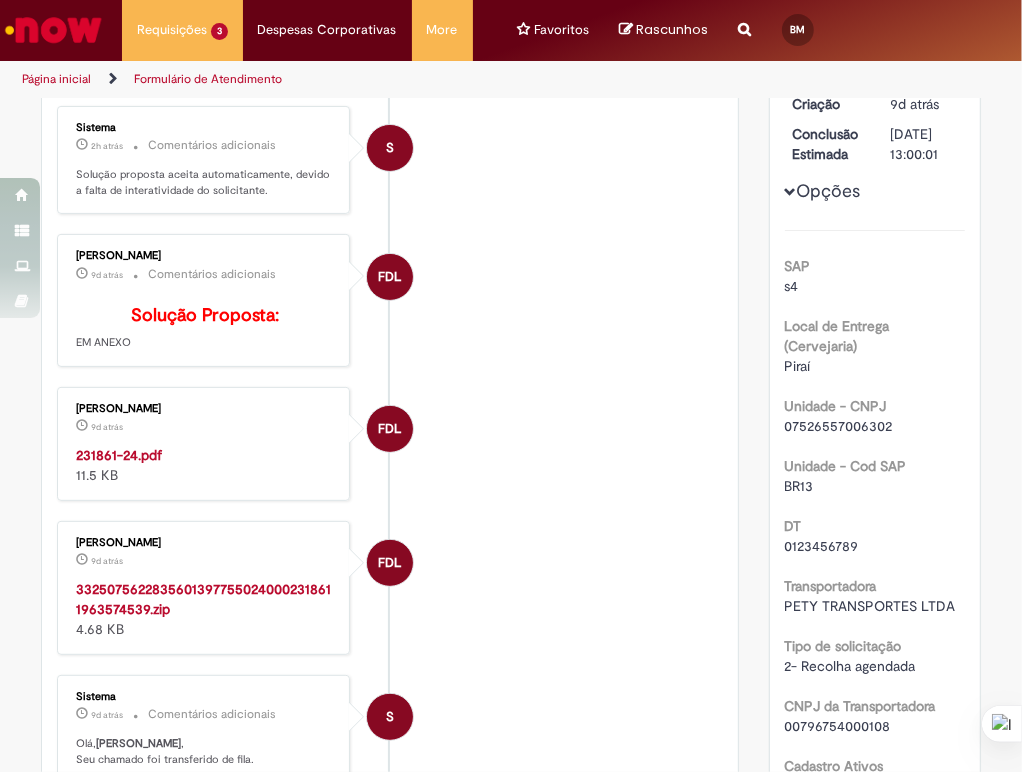 click on "231861-24.pdf" at bounding box center [119, 455] 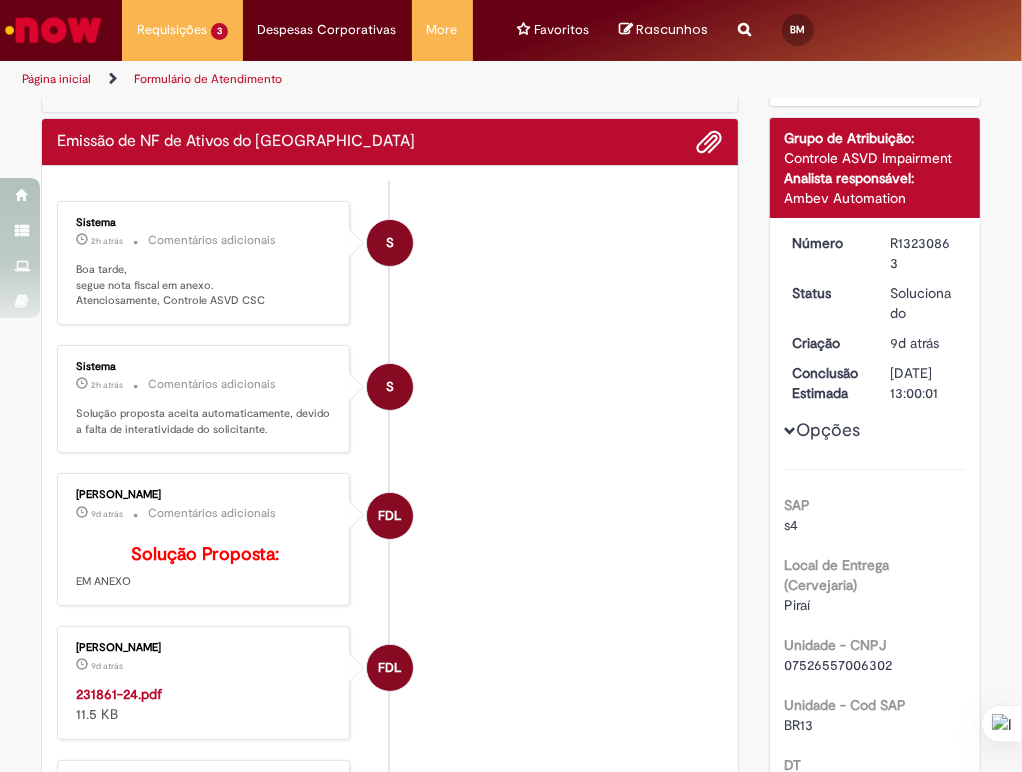 scroll, scrollTop: 3, scrollLeft: 0, axis: vertical 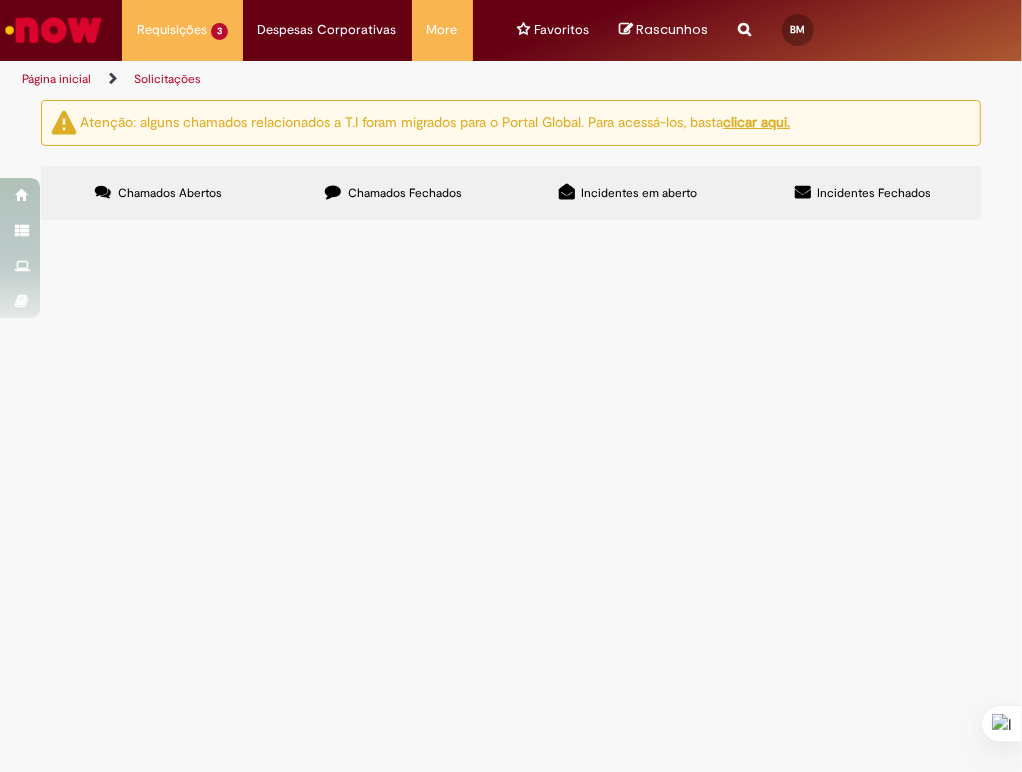 click on "Chamados Fechados" at bounding box center (393, 193) 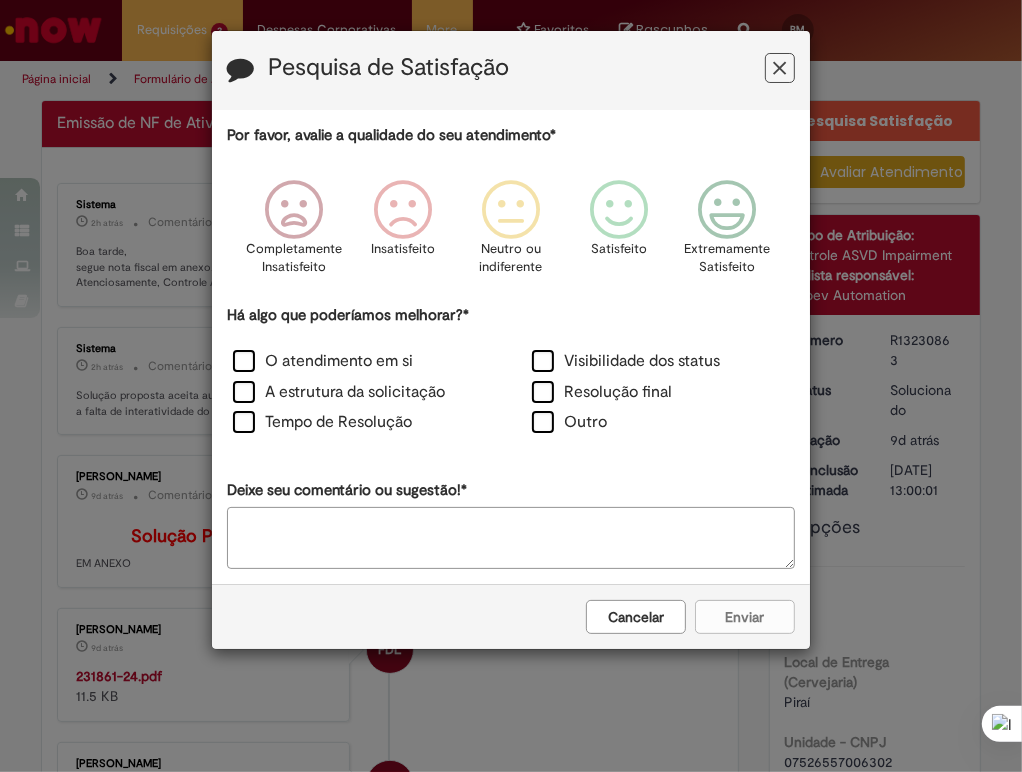 drag, startPoint x: 799, startPoint y: 76, endPoint x: 788, endPoint y: 70, distance: 12.529964 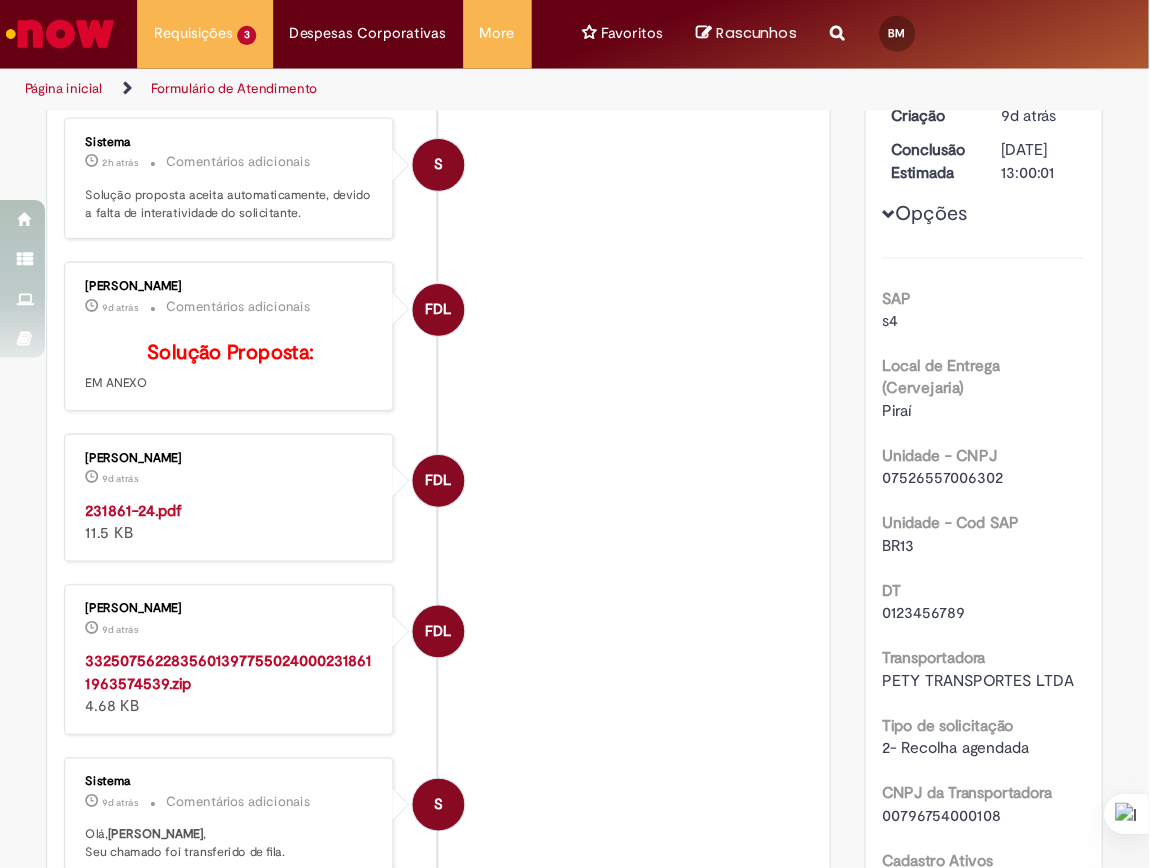 scroll, scrollTop: 444, scrollLeft: 0, axis: vertical 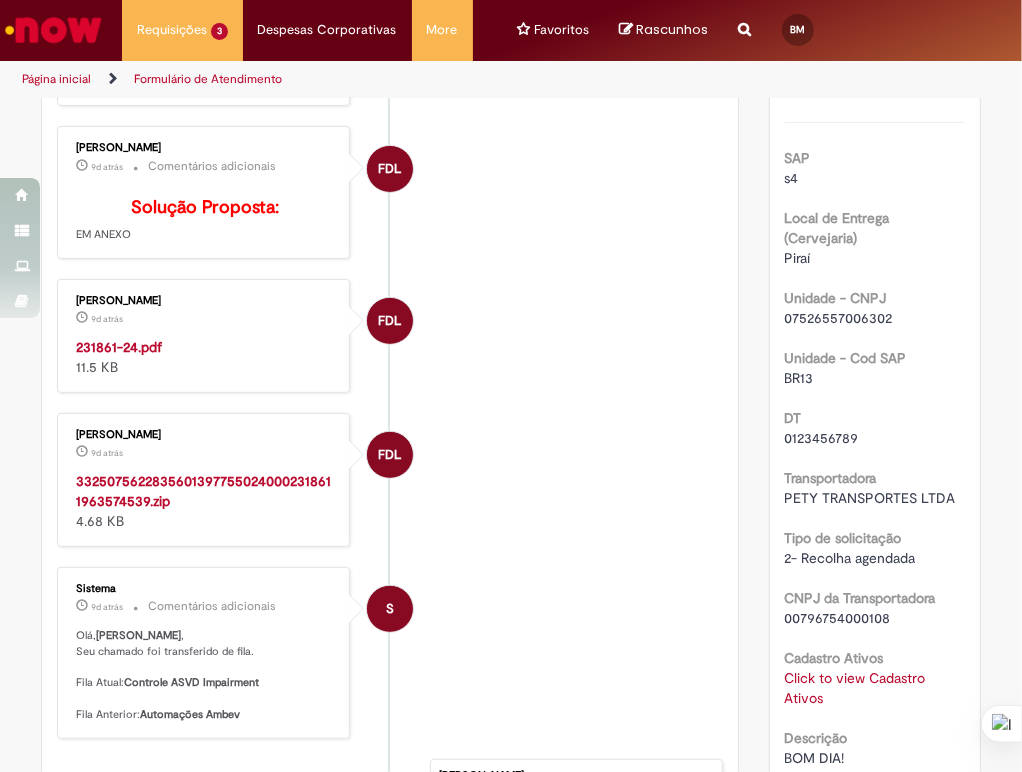 click on "231861-24.pdf" at bounding box center (119, 347) 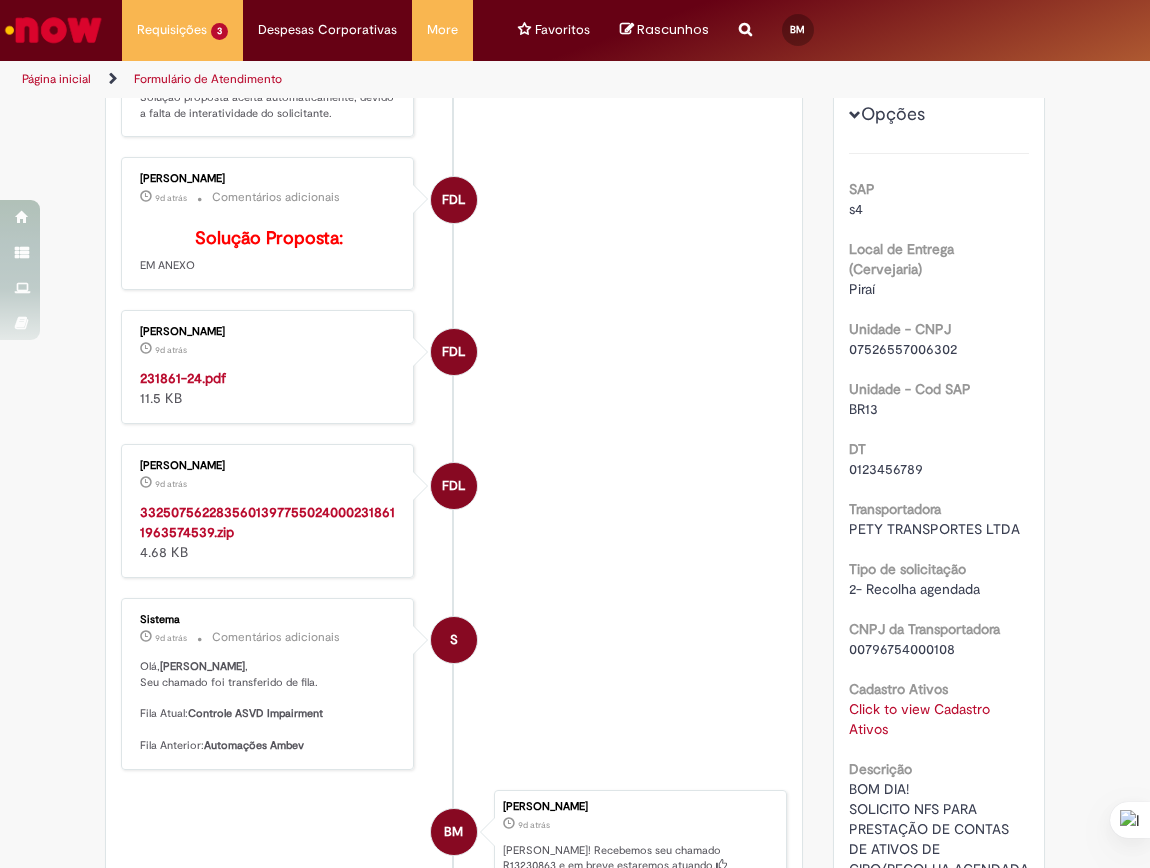 scroll, scrollTop: 569, scrollLeft: 0, axis: vertical 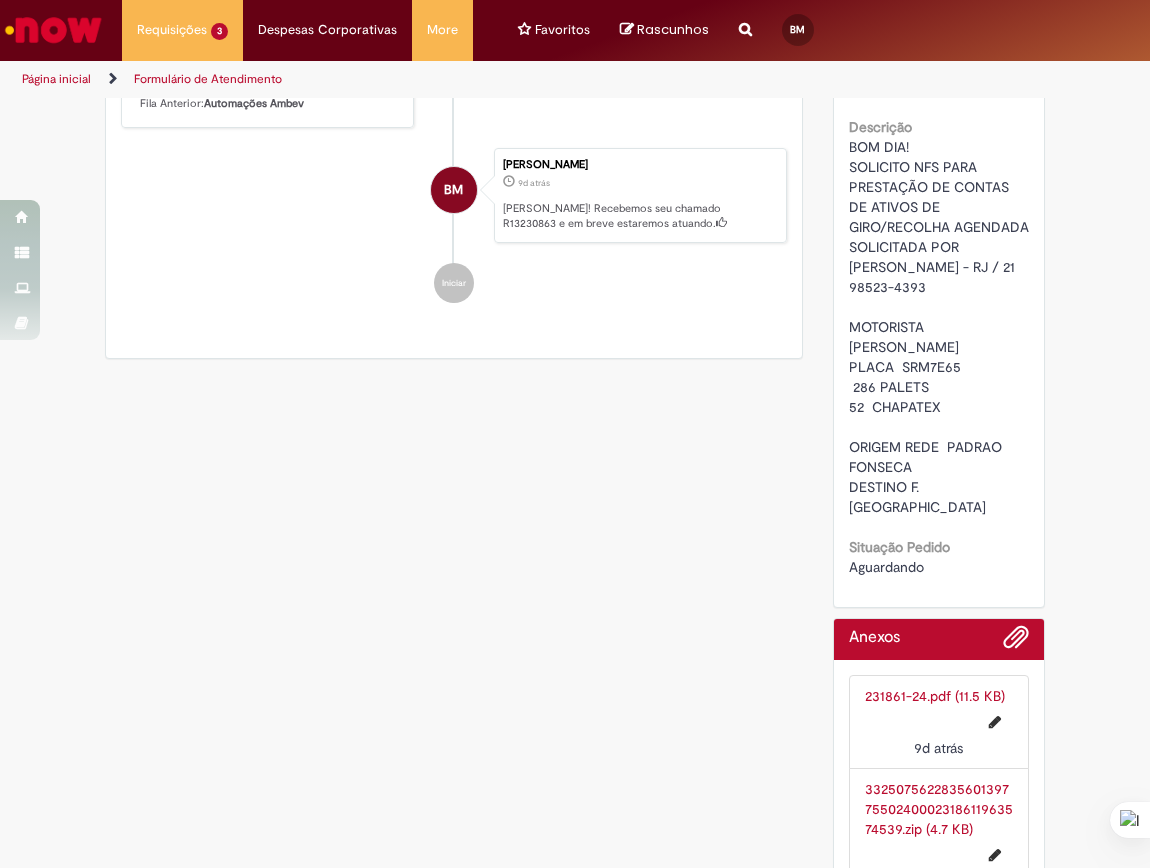 click on "BOM DIA!
SOLICITO NFS PARA PRESTAÇÃO DE CONTAS DE ATIVOS DE GIRO/RECOLHA AGENDADA SOLICITADA POR [PERSON_NAME] - RJ / 21 98523-4393
MOTORISTA [PERSON_NAME]
PLACA  SRM7E65
286 PALETS
52  CHAPATEX
ORIGEM REDE  PADRAO FONSECA
DESTINO F. [GEOGRAPHIC_DATA]" at bounding box center (941, 327) 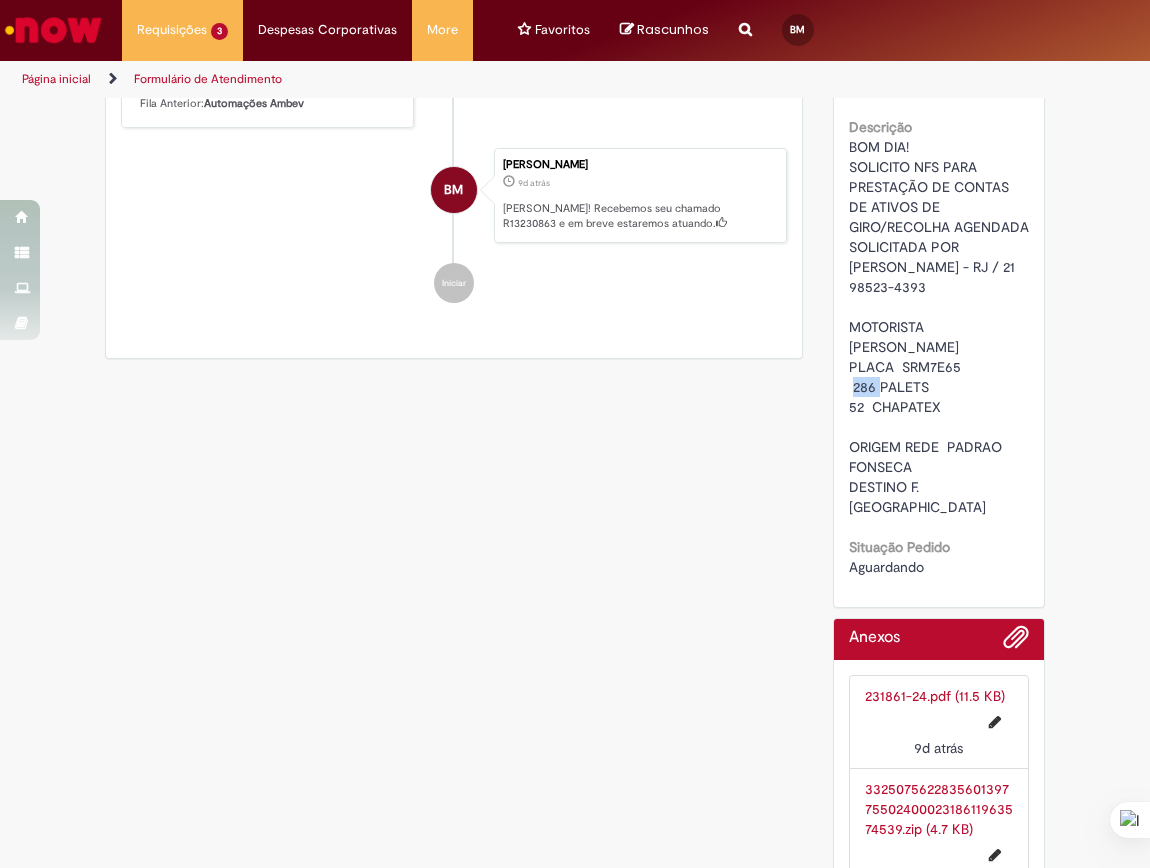 click on "BOM DIA!
SOLICITO NFS PARA PRESTAÇÃO DE CONTAS DE ATIVOS DE GIRO/RECOLHA AGENDADA SOLICITADA POR [PERSON_NAME] - RJ / 21 98523-4393
MOTORISTA [PERSON_NAME]
PLACA  SRM7E65
286 PALETS
52  CHAPATEX
ORIGEM REDE  PADRAO FONSECA
DESTINO F. [GEOGRAPHIC_DATA]" at bounding box center [941, 327] 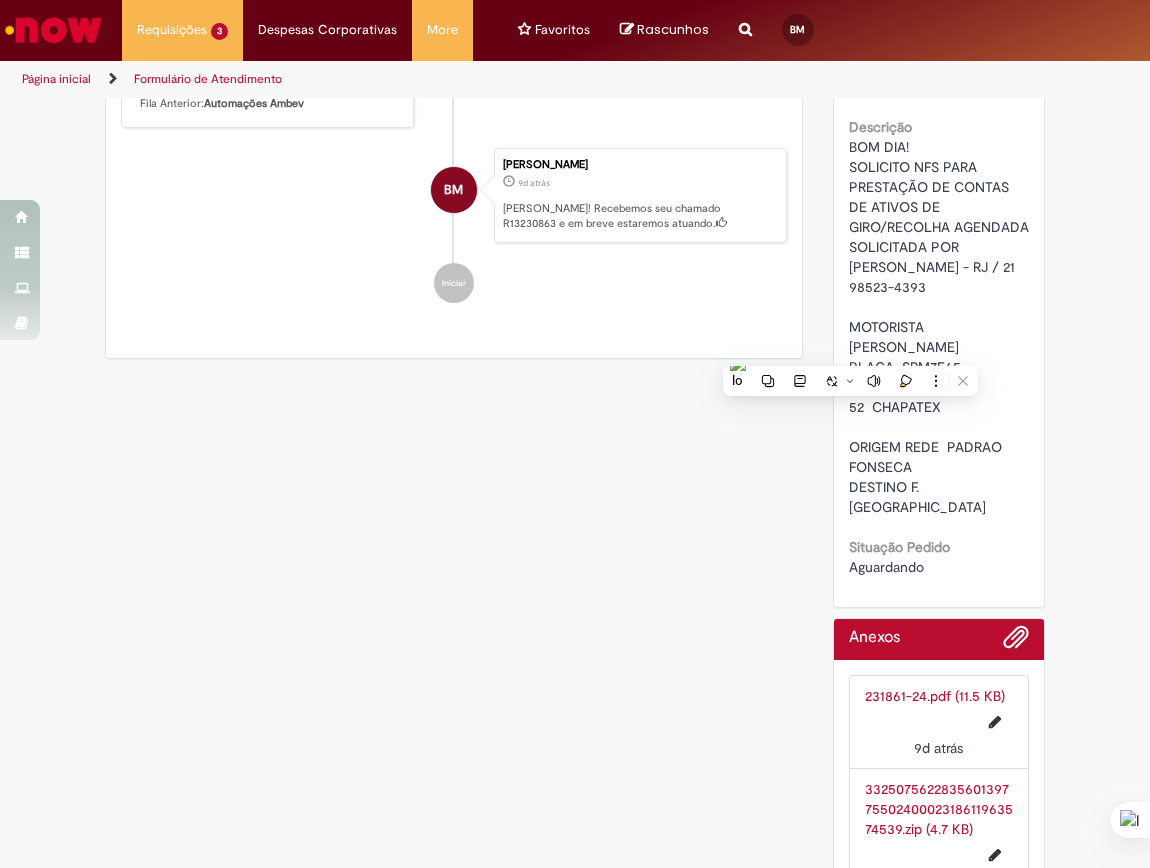 click on "BOM DIA!
SOLICITO NFS PARA PRESTAÇÃO DE CONTAS DE ATIVOS DE GIRO/RECOLHA AGENDADA SOLICITADA POR [PERSON_NAME] - RJ / 21 98523-4393
MOTORISTA [PERSON_NAME]
PLACA  SRM7E65
286 PALETS
52  CHAPATEX
ORIGEM REDE  PADRAO FONSECA
DESTINO F. [GEOGRAPHIC_DATA]" at bounding box center (939, 327) 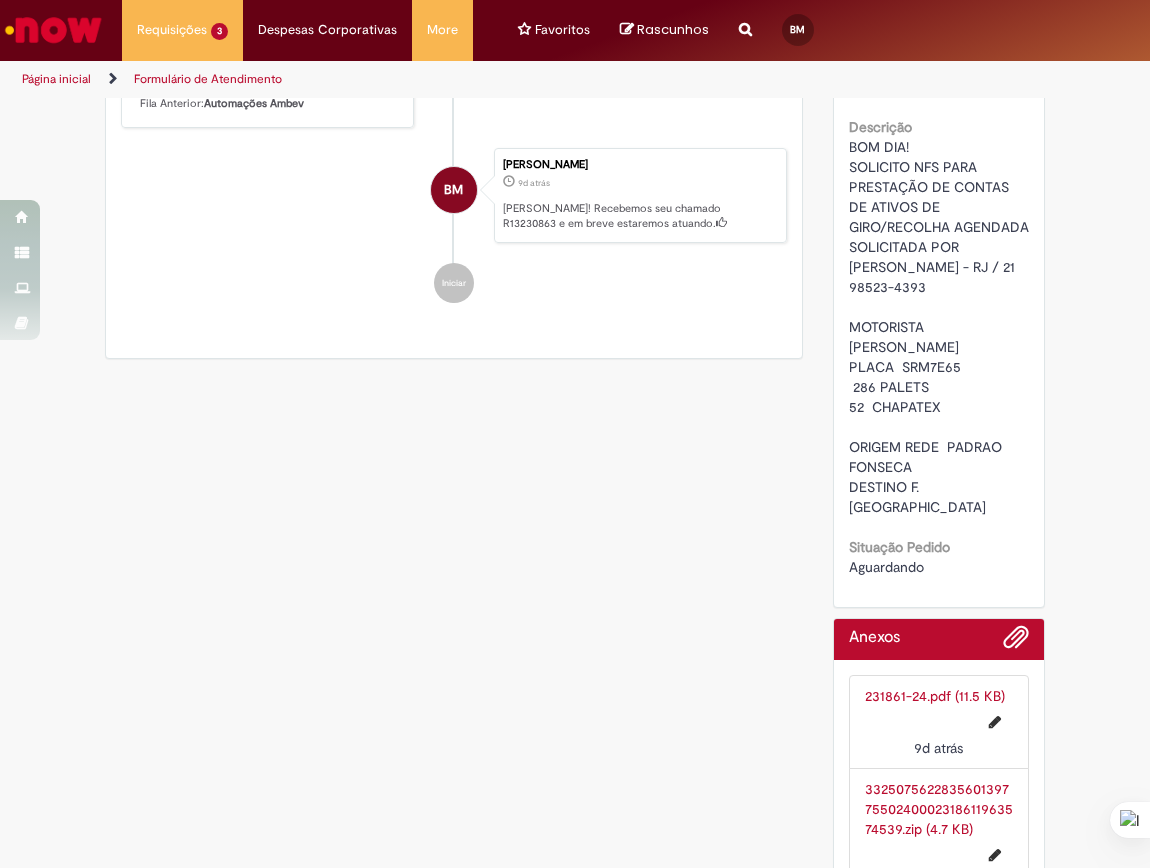click on "BOM DIA!
SOLICITO NFS PARA PRESTAÇÃO DE CONTAS DE ATIVOS DE GIRO/RECOLHA AGENDADA SOLICITADA POR [PERSON_NAME] - RJ / 21 98523-4393
MOTORISTA [PERSON_NAME]
PLACA  SRM7E65
286 PALETS
52  CHAPATEX
ORIGEM REDE  PADRAO FONSECA
DESTINO F. [GEOGRAPHIC_DATA]" at bounding box center [941, 327] 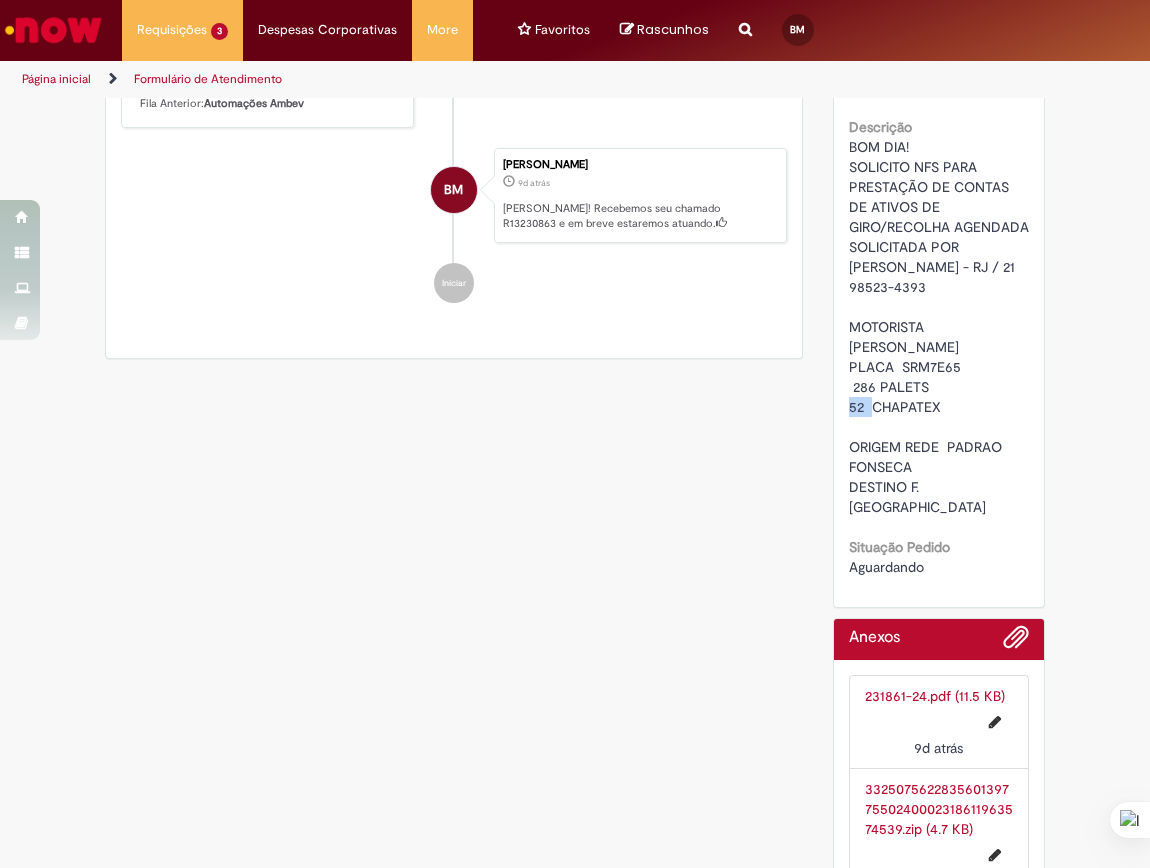 click on "BOM DIA!
SOLICITO NFS PARA PRESTAÇÃO DE CONTAS DE ATIVOS DE GIRO/RECOLHA AGENDADA SOLICITADA POR [PERSON_NAME] - RJ / 21 98523-4393
MOTORISTA [PERSON_NAME]
PLACA  SRM7E65
286 PALETS
52  CHAPATEX
ORIGEM REDE  PADRAO FONSECA
DESTINO F. [GEOGRAPHIC_DATA]" at bounding box center (941, 327) 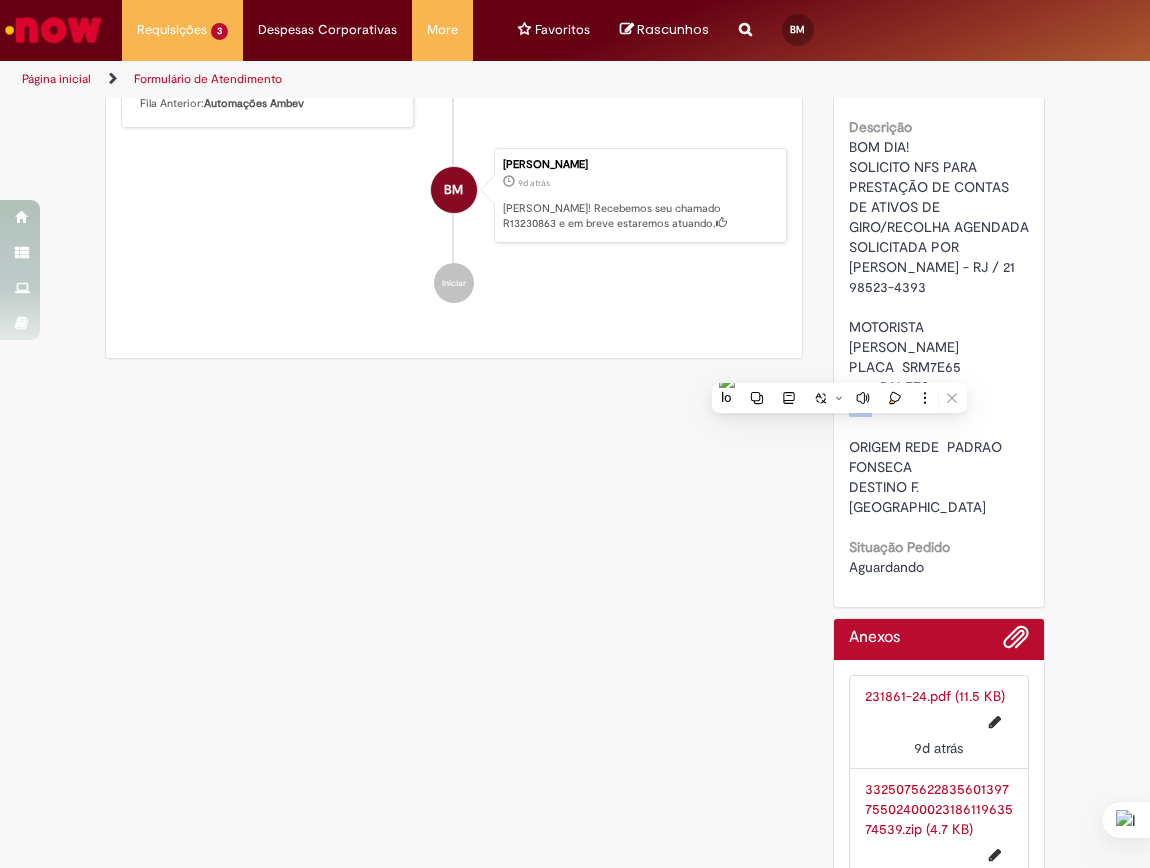 copy on "52" 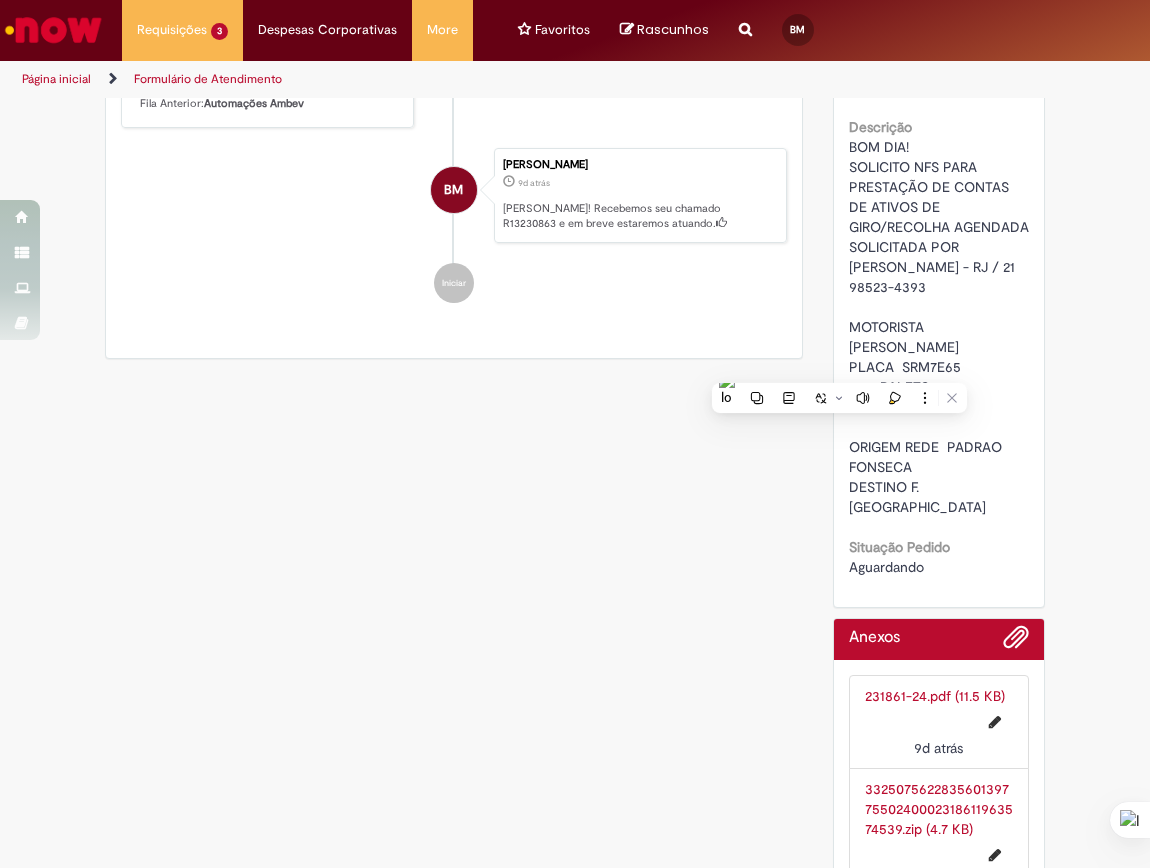click on "BOM DIA!
SOLICITO NFS PARA PRESTAÇÃO DE CONTAS DE ATIVOS DE GIRO/RECOLHA AGENDADA SOLICITADA POR [PERSON_NAME] - RJ / 21 98523-4393
MOTORISTA [PERSON_NAME]
PLACA  SRM7E65
286 PALETS
52  CHAPATEX
ORIGEM REDE  PADRAO FONSECA
DESTINO F. [GEOGRAPHIC_DATA]" at bounding box center [941, 327] 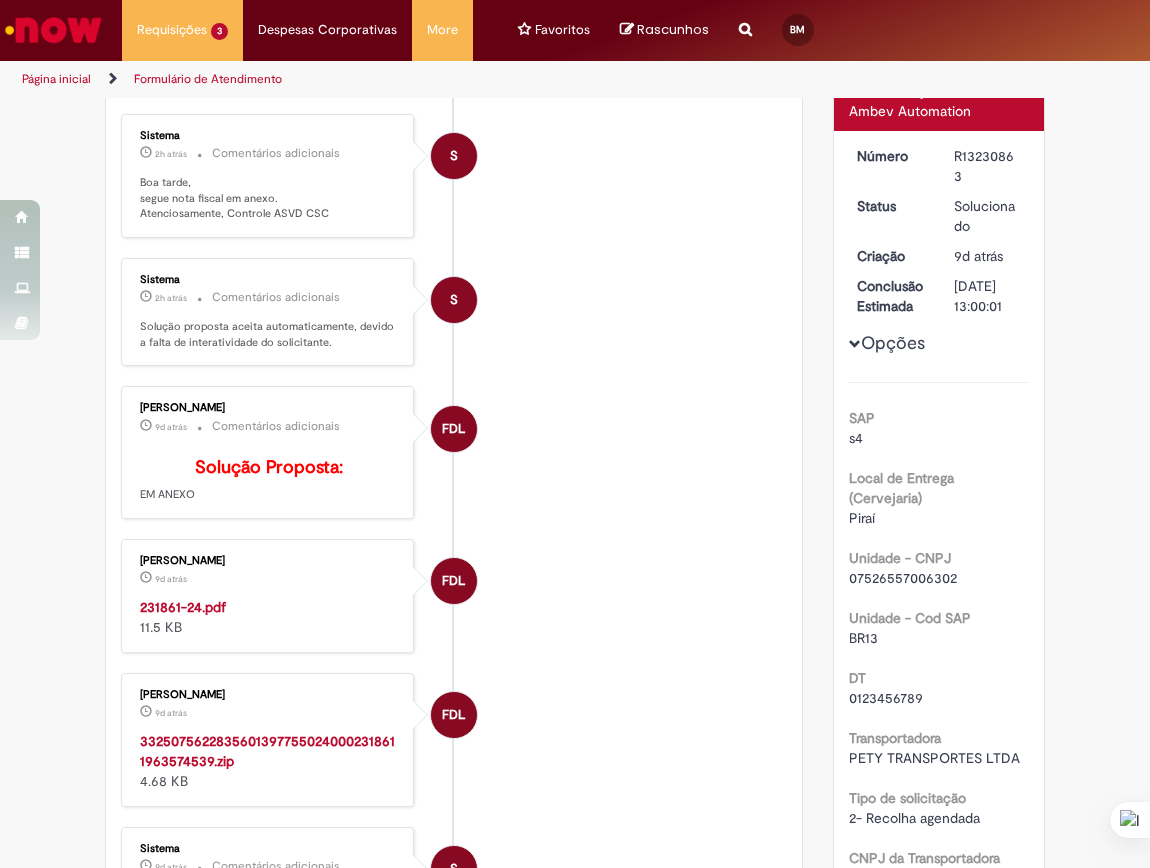 scroll, scrollTop: 180, scrollLeft: 0, axis: vertical 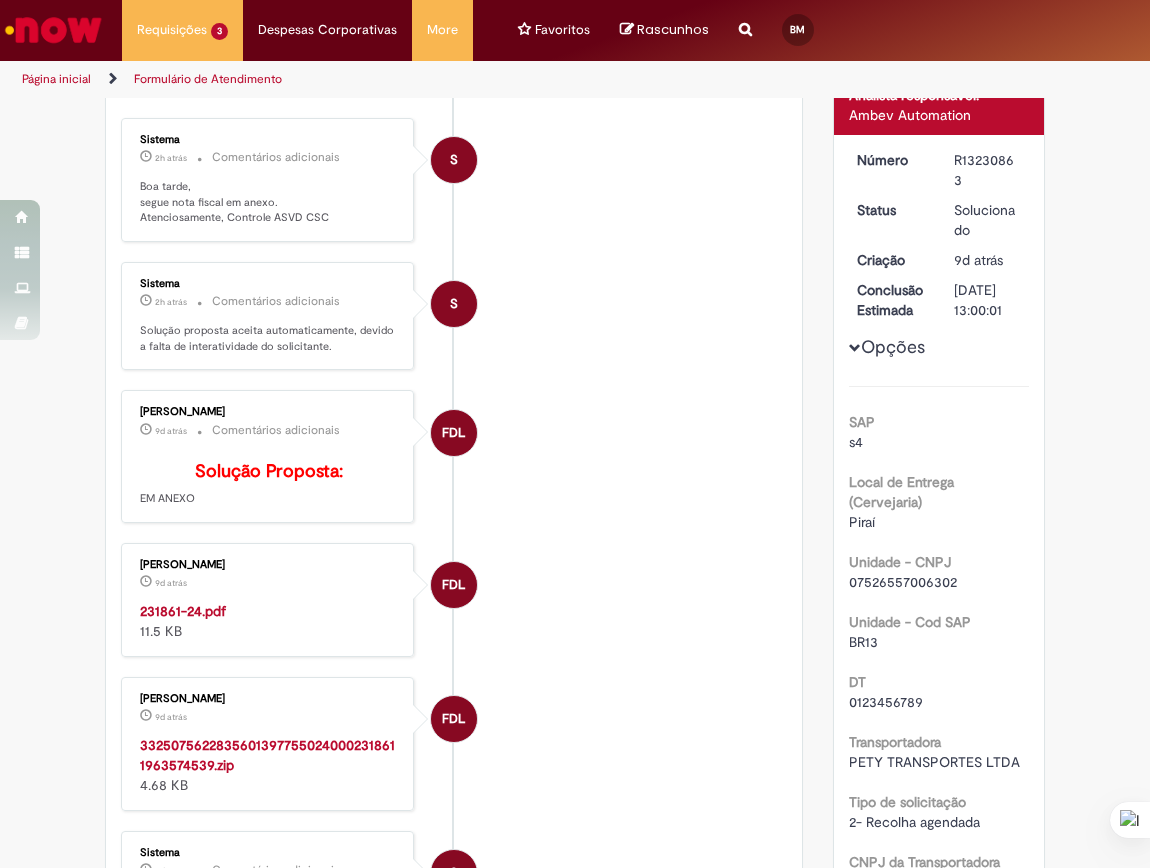 click on "R13230863" at bounding box center (988, 170) 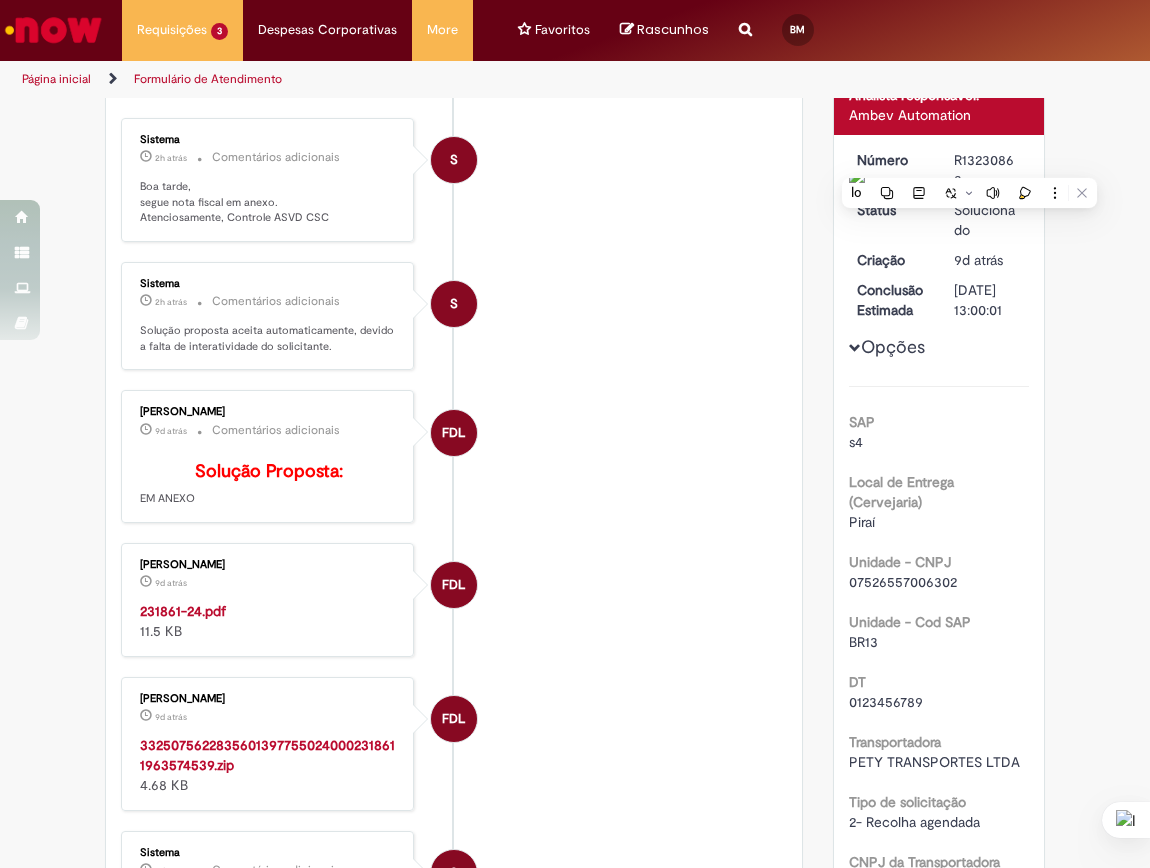 copy on "R13230863" 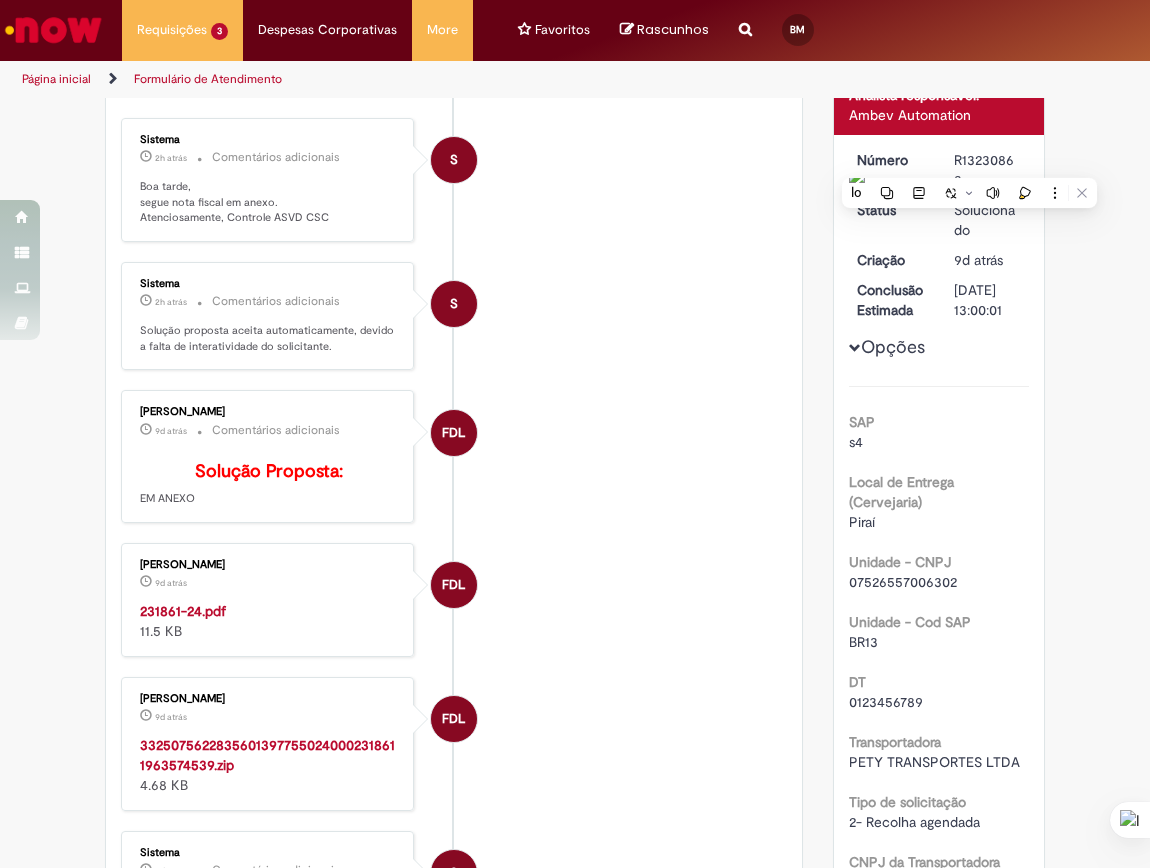 click on "[DATE] 13:00:01" at bounding box center [988, 300] 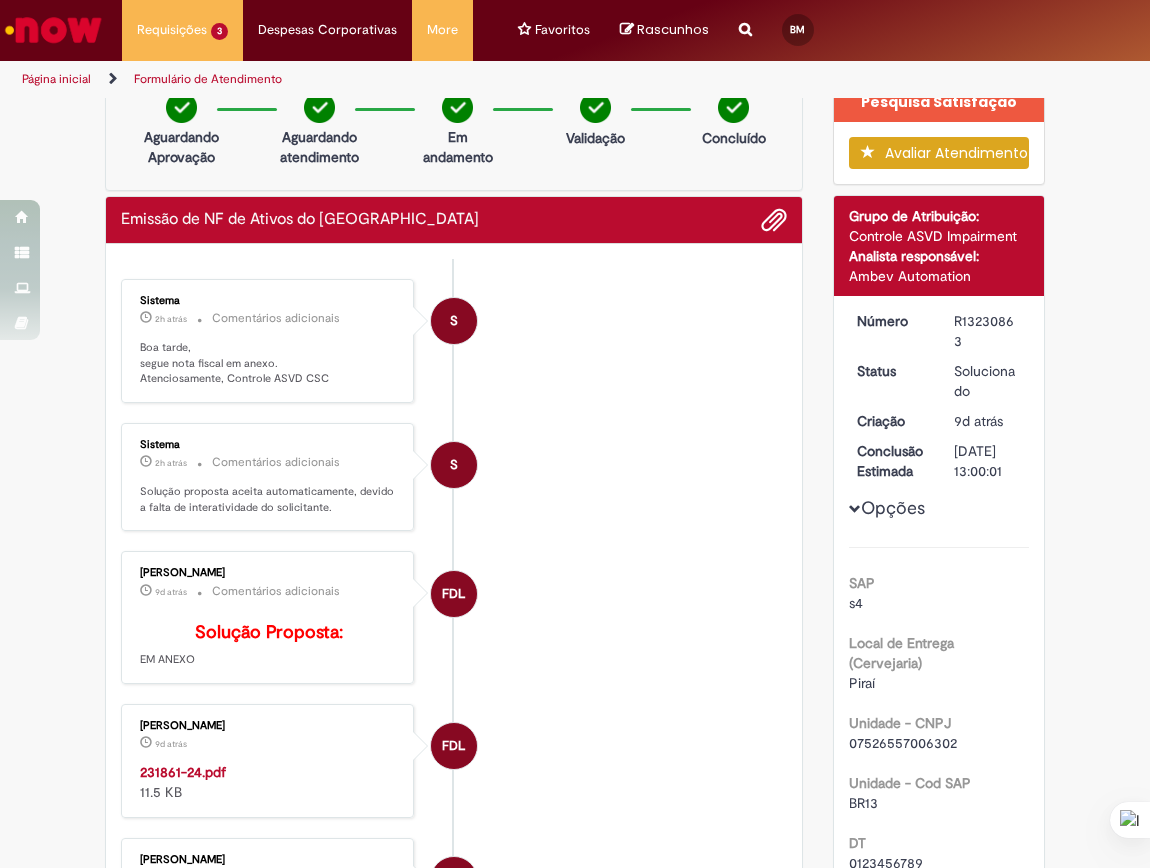 scroll, scrollTop: 0, scrollLeft: 0, axis: both 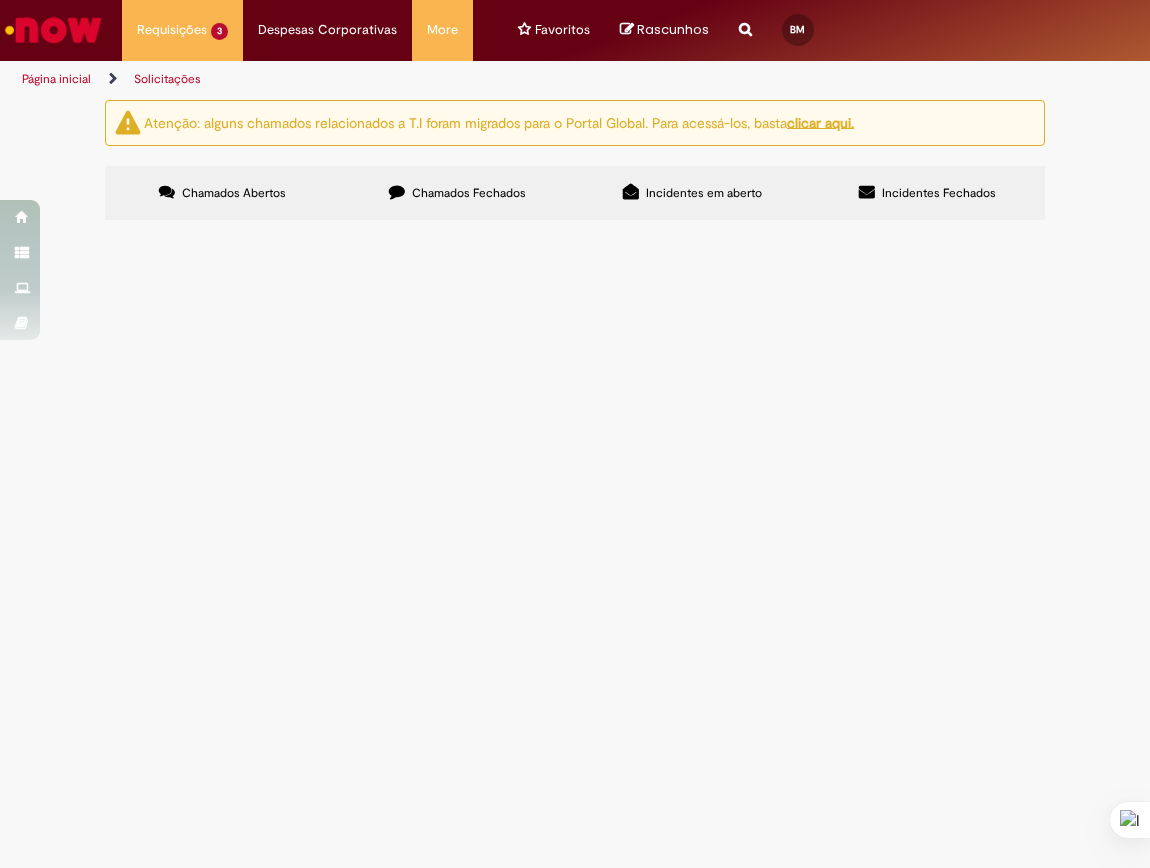 click on "Chamados Fechados" at bounding box center [457, 193] 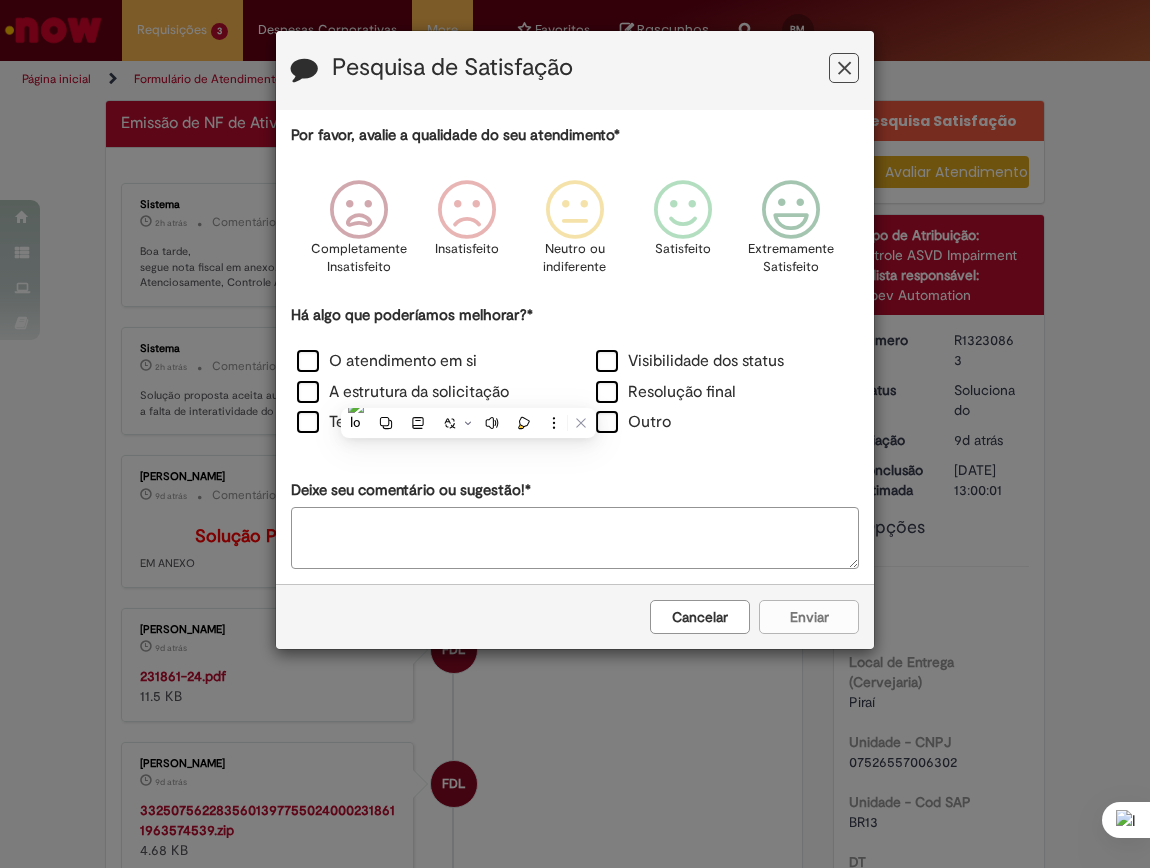 click at bounding box center [844, 68] 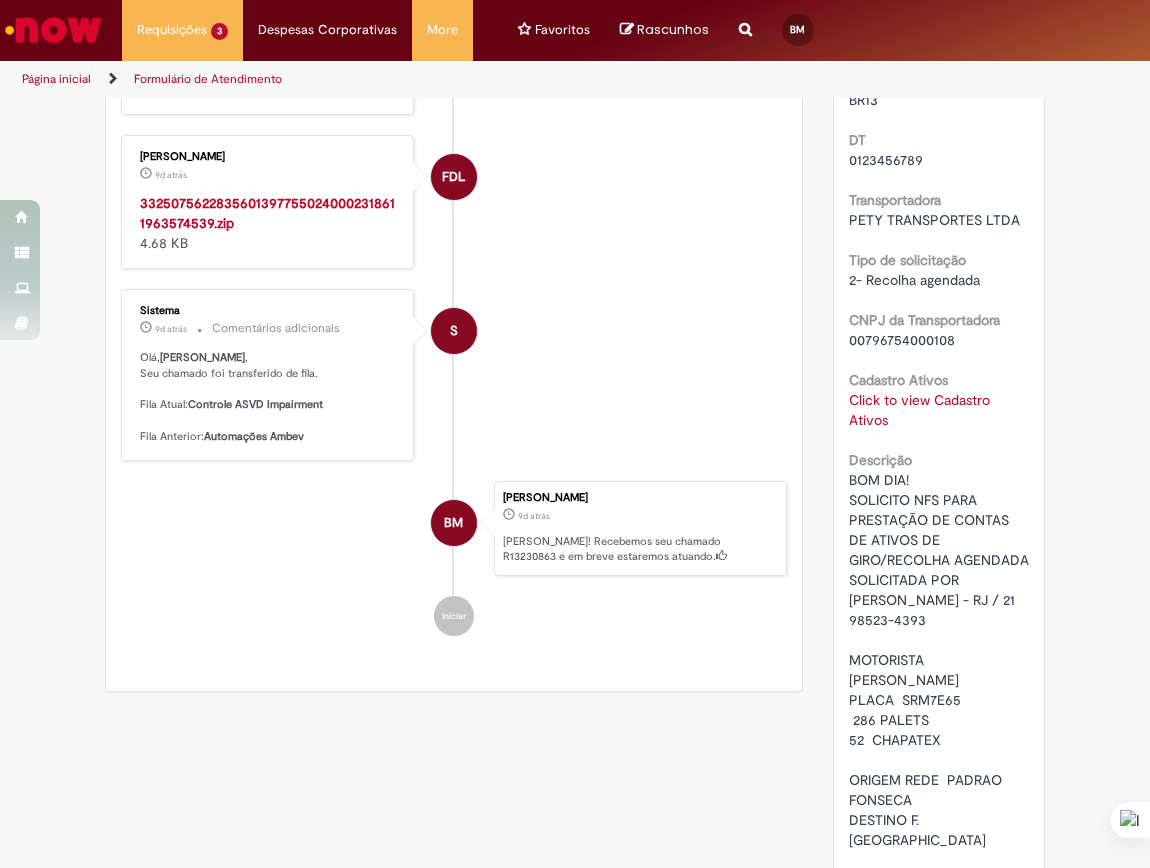 scroll, scrollTop: 750, scrollLeft: 0, axis: vertical 